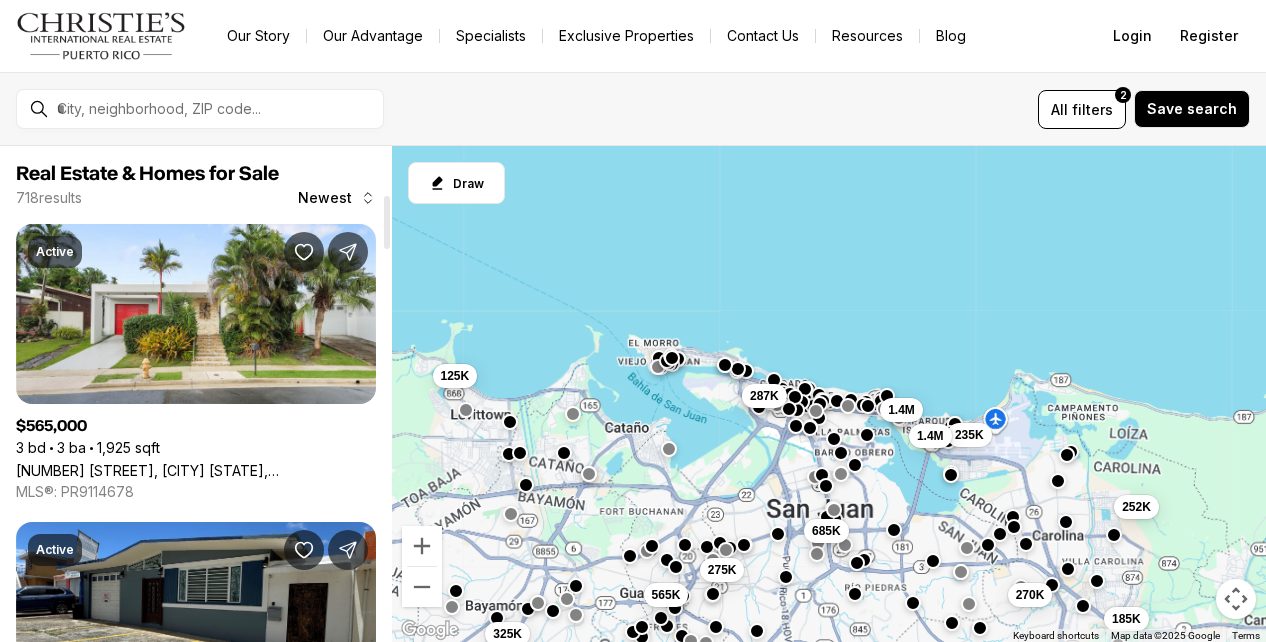 scroll, scrollTop: 0, scrollLeft: 0, axis: both 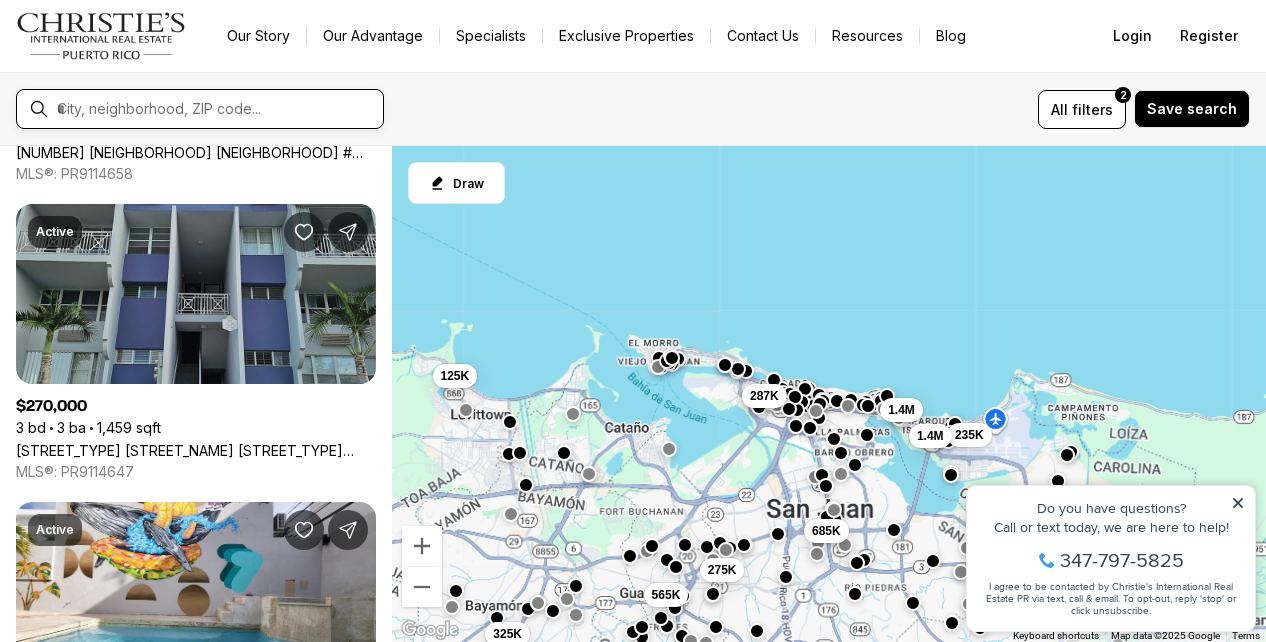 click at bounding box center [216, 109] 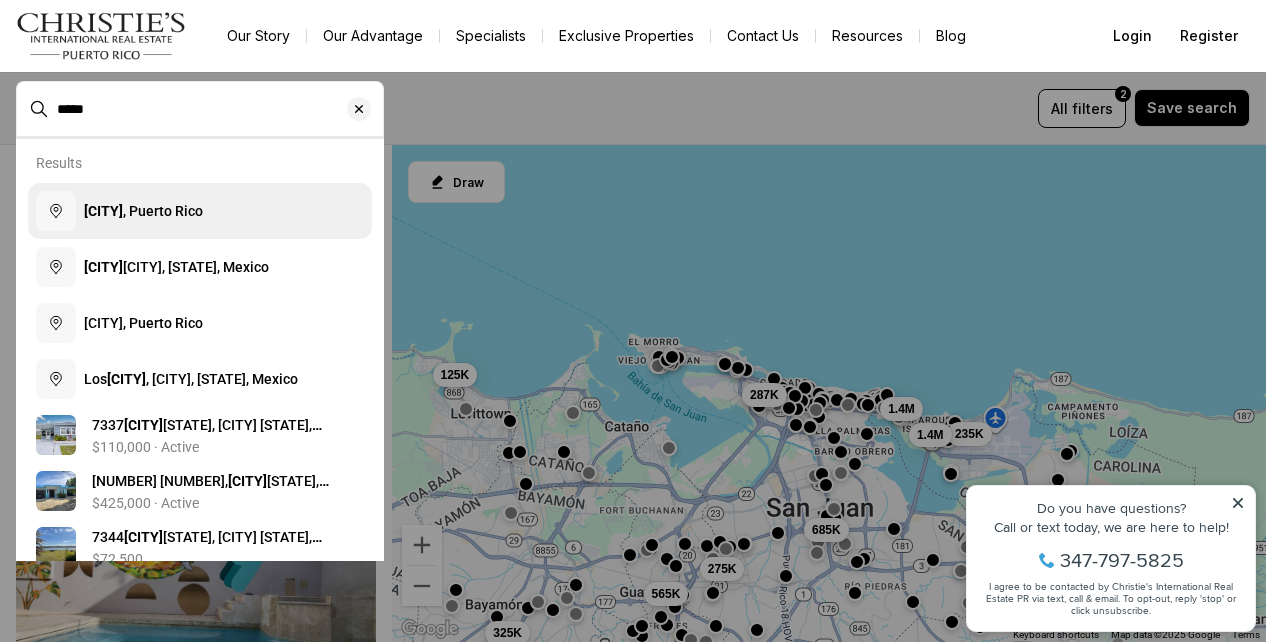 click on "[CITY], Puerto Rico" at bounding box center (200, 211) 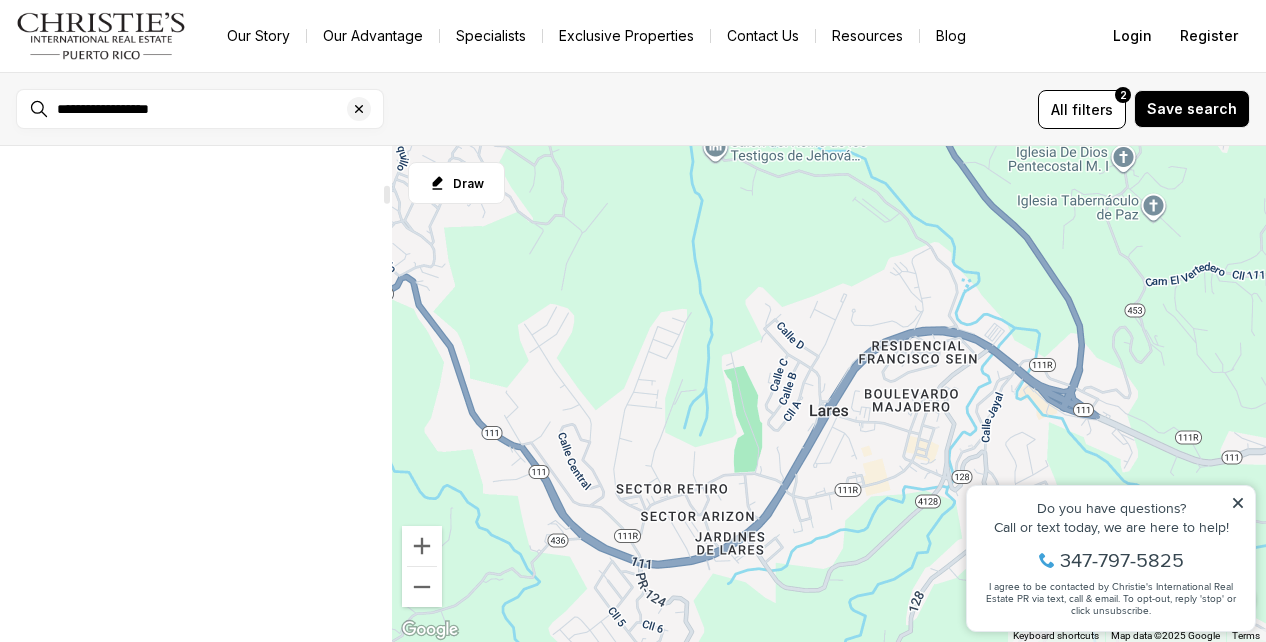 scroll, scrollTop: 0, scrollLeft: 0, axis: both 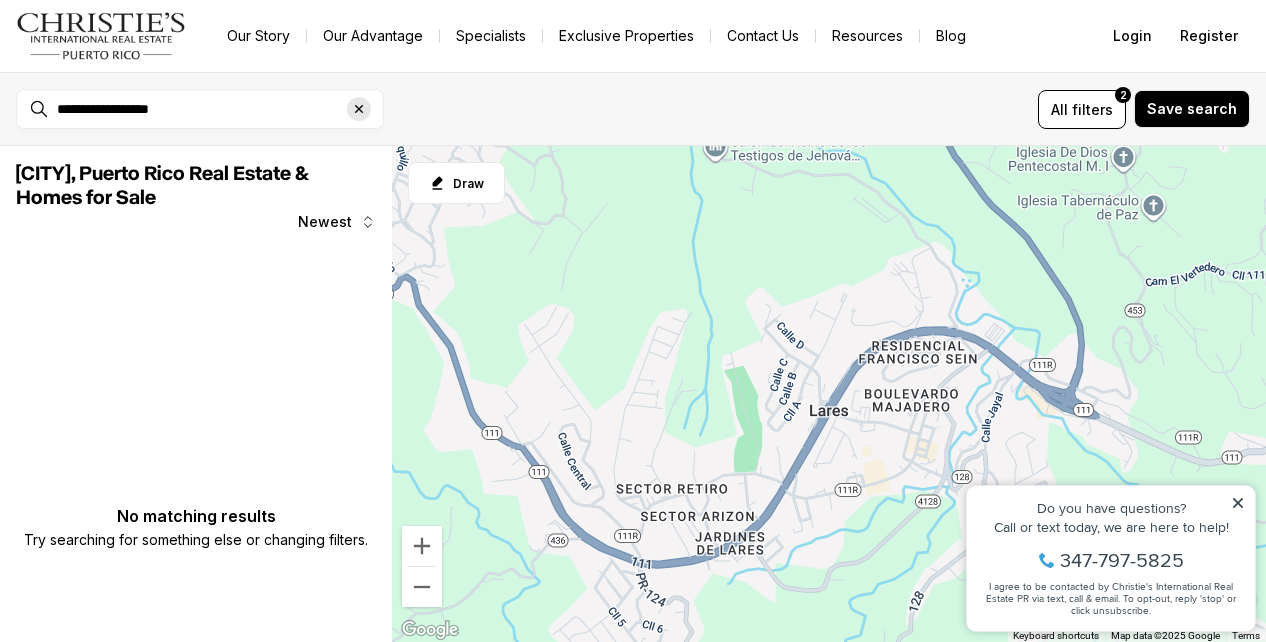 click at bounding box center (359, 109) 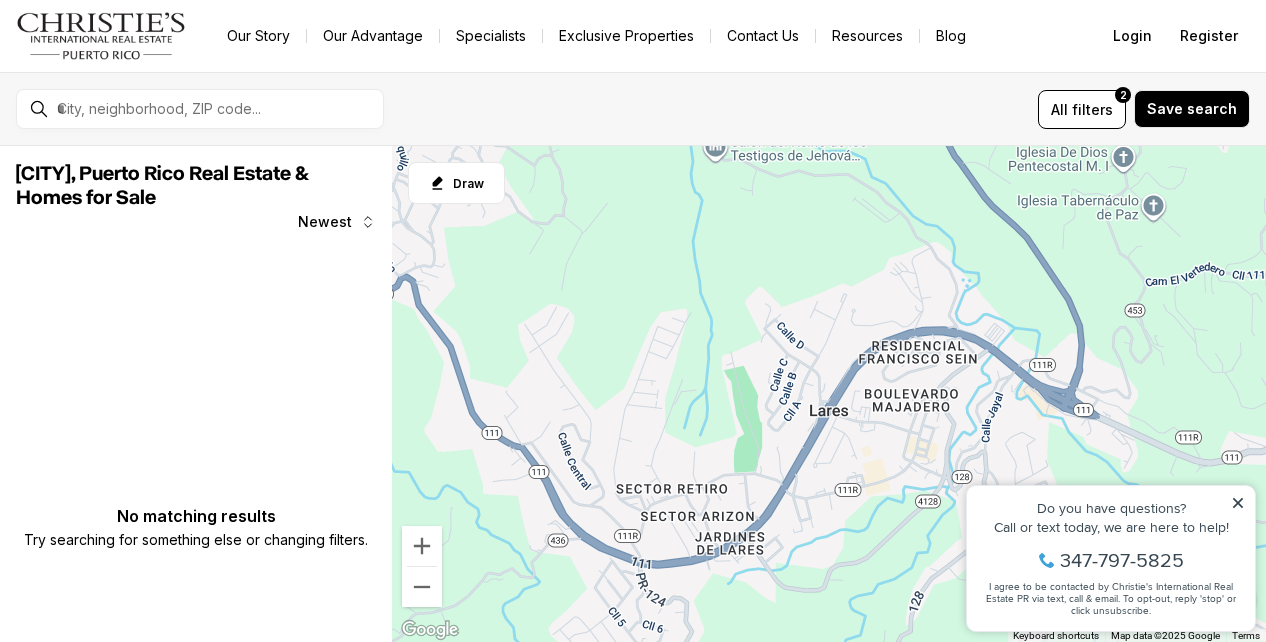 click at bounding box center [216, 109] 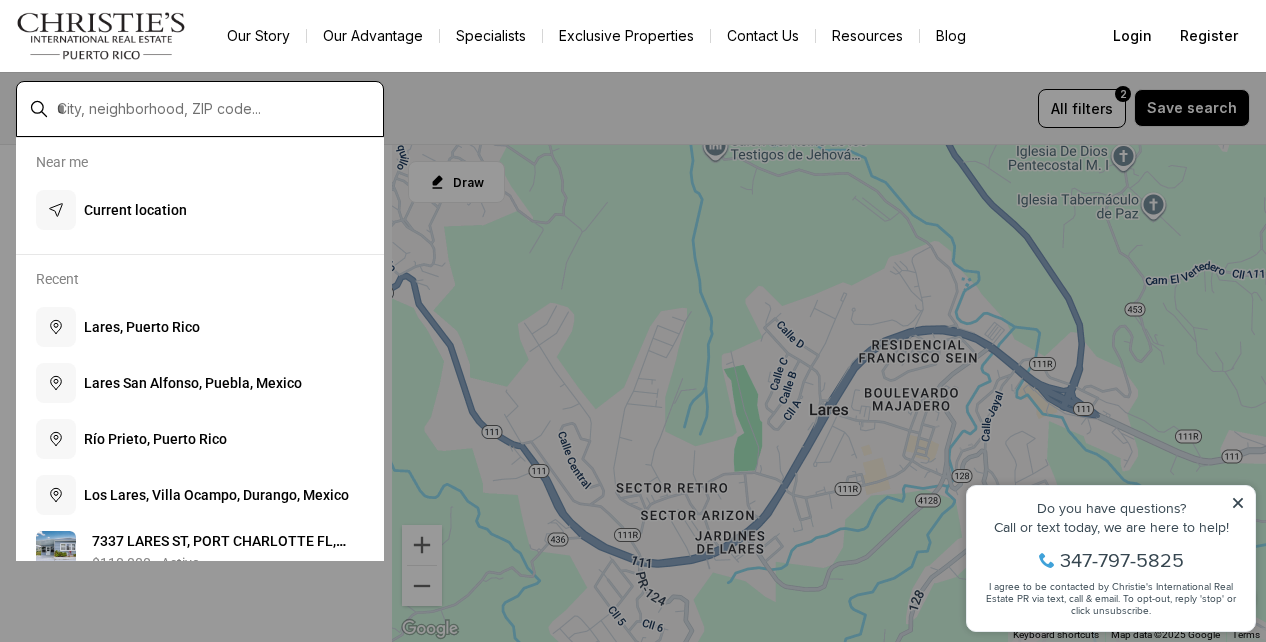 click at bounding box center [216, 109] 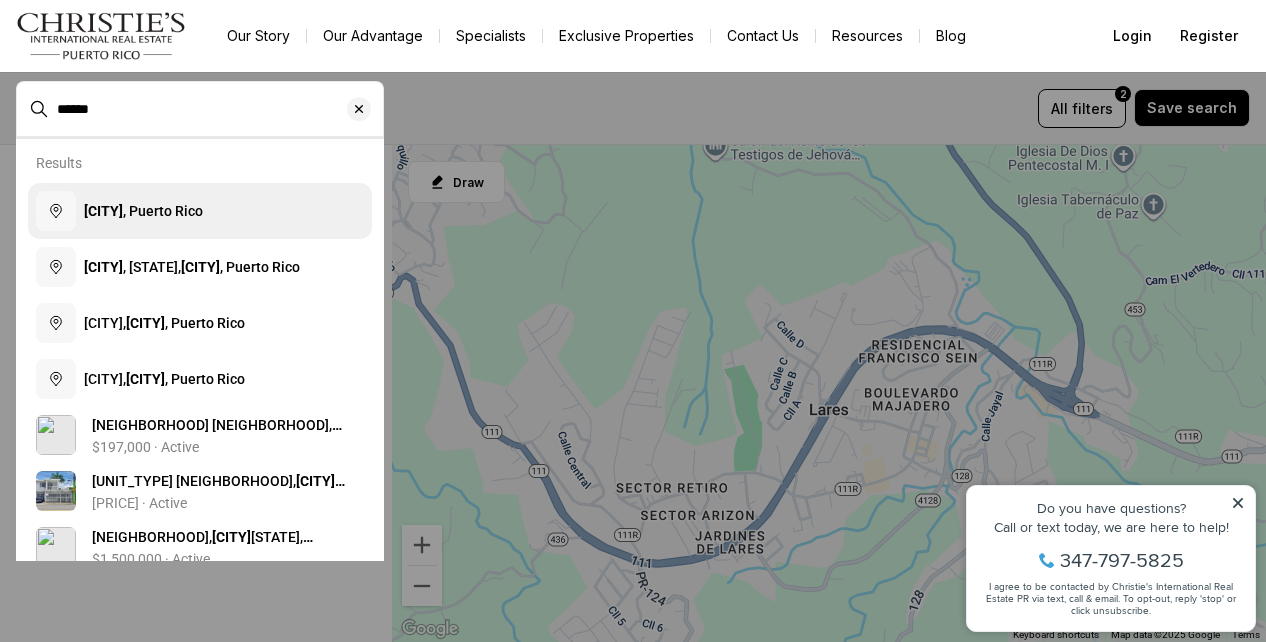 click on "[CITY] , Puerto Rico" at bounding box center [143, 211] 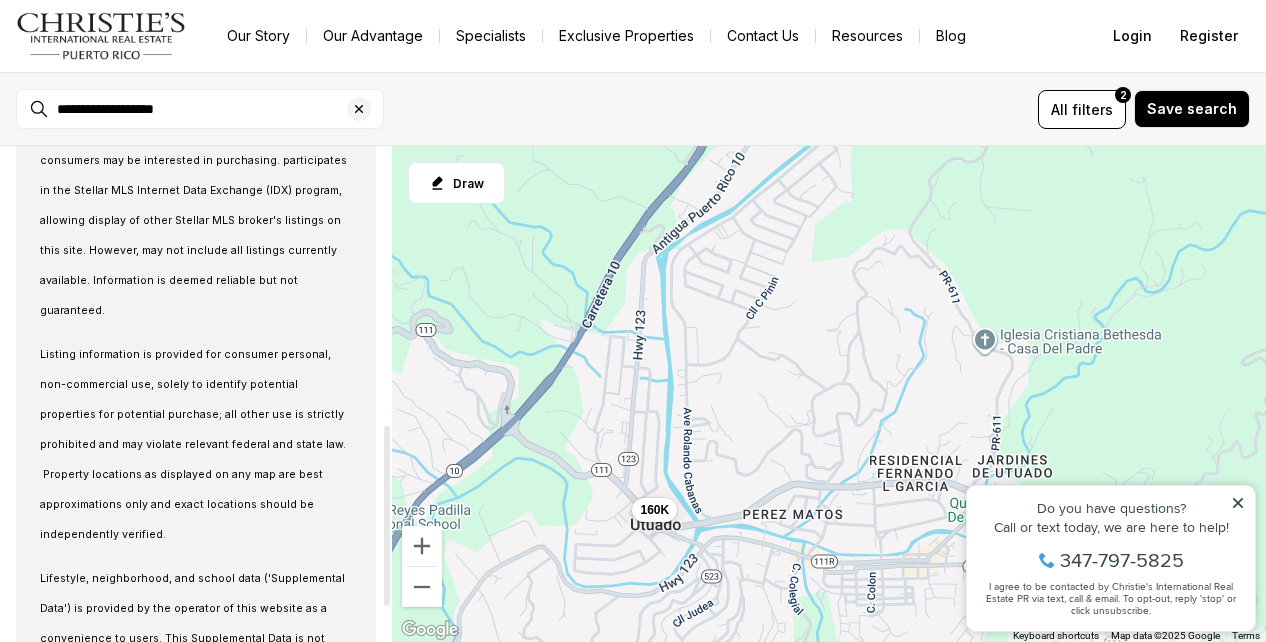 scroll, scrollTop: 0, scrollLeft: 0, axis: both 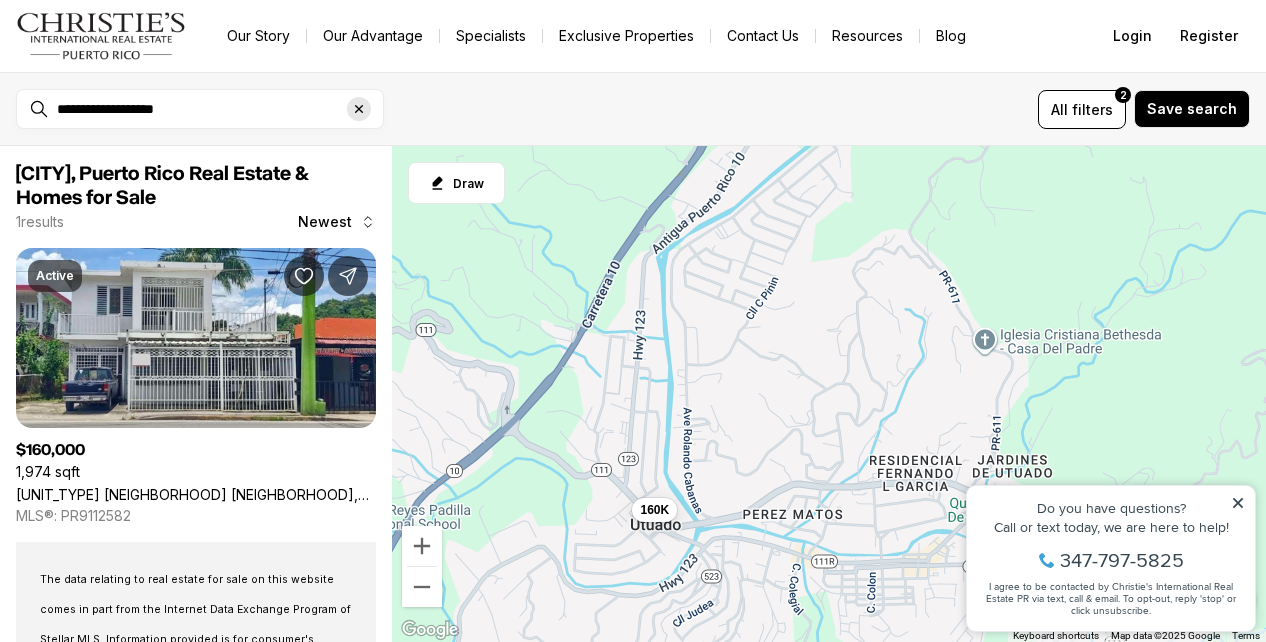 click at bounding box center [359, 109] 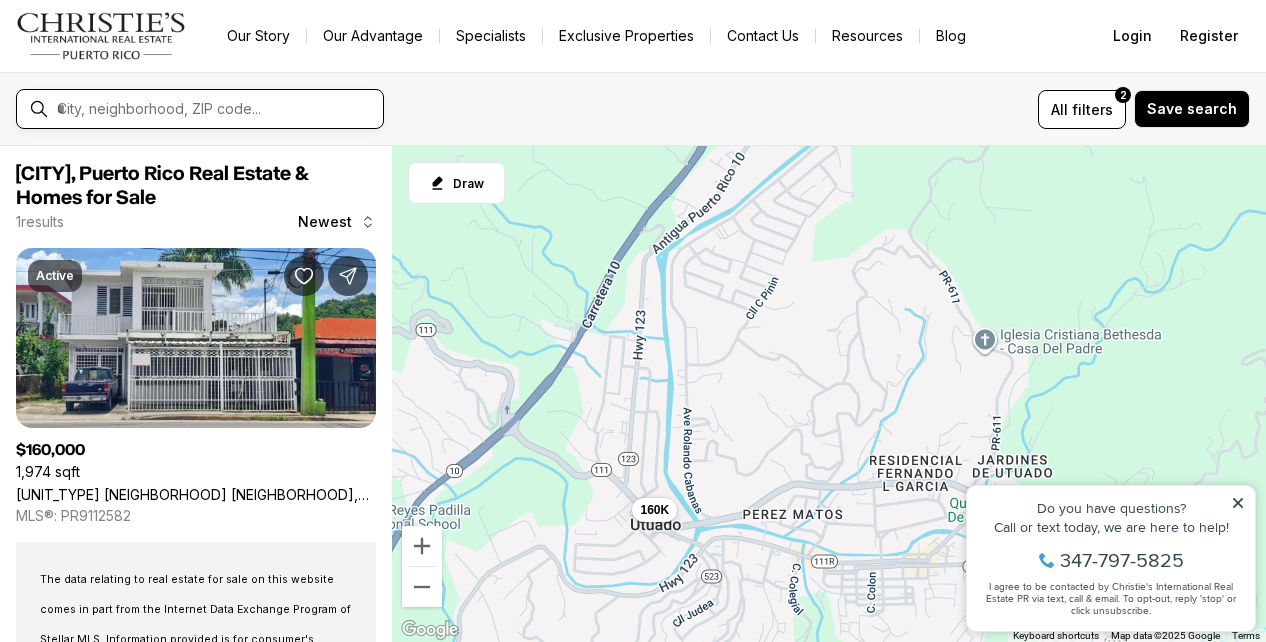 click at bounding box center (216, 109) 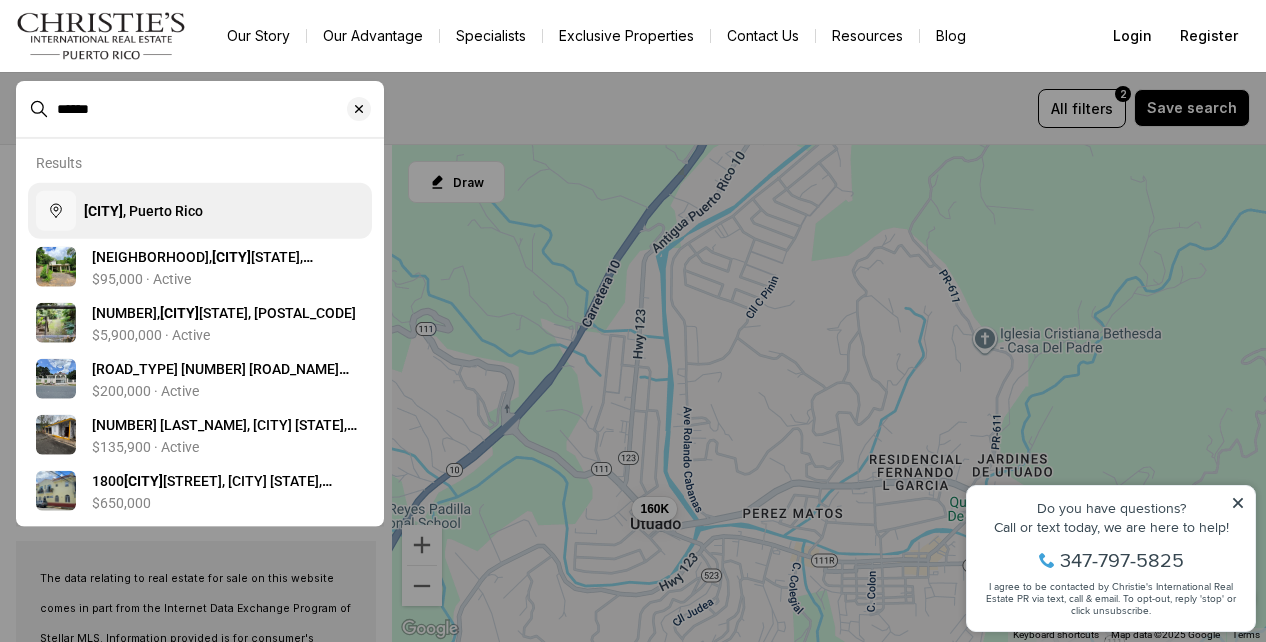 type on "******" 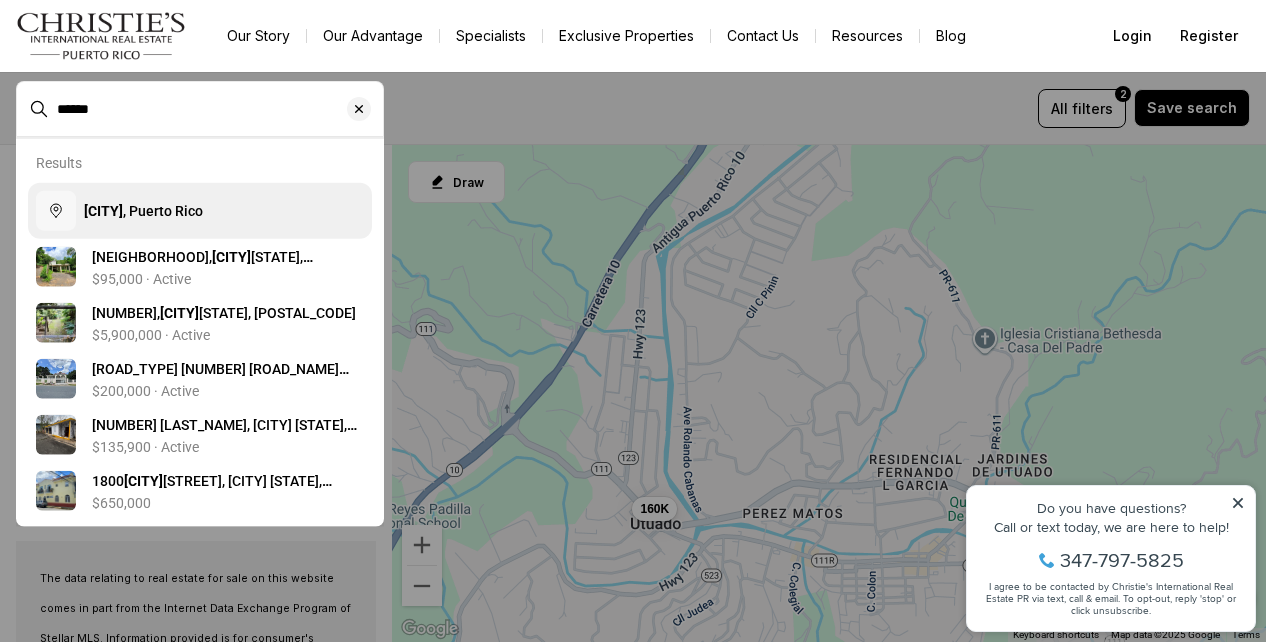 click on "[CITY] , Puerto Rico" at bounding box center [200, 211] 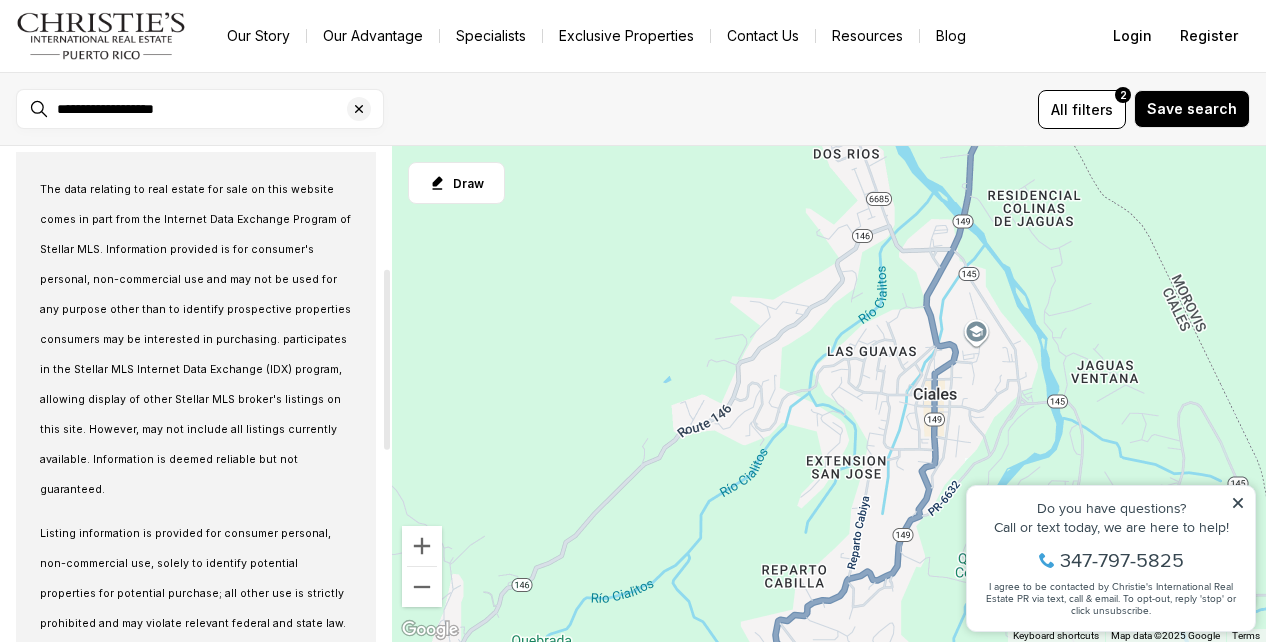 scroll, scrollTop: 0, scrollLeft: 0, axis: both 